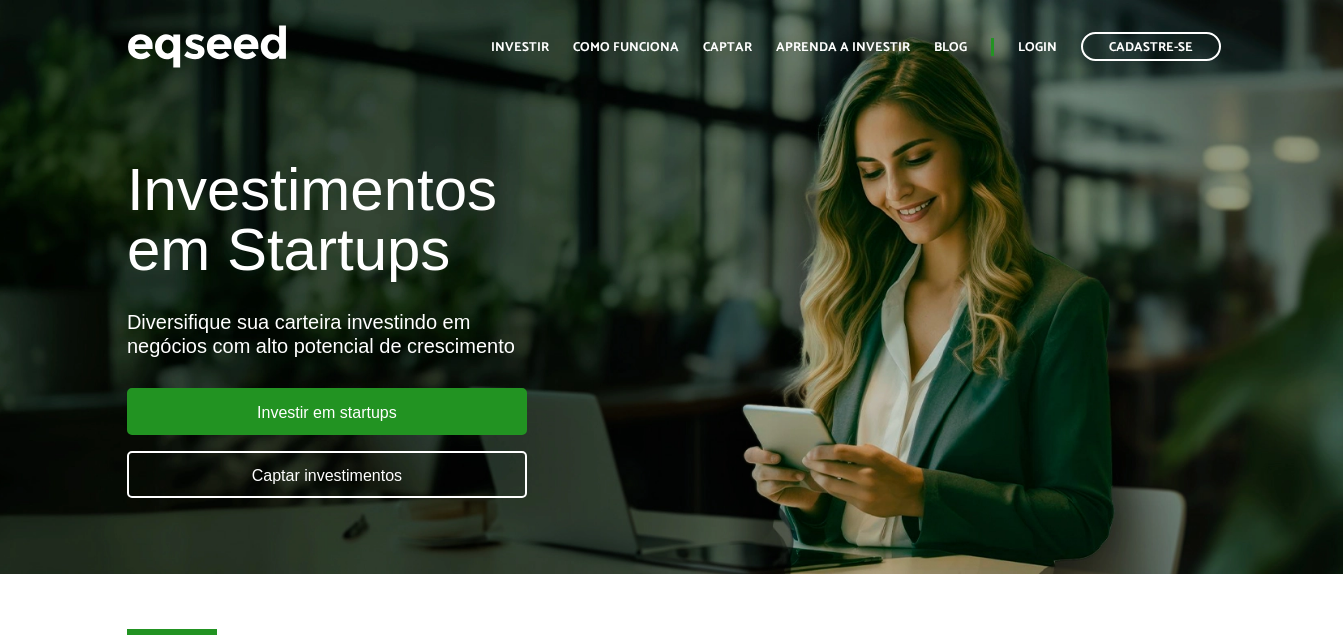 scroll, scrollTop: 0, scrollLeft: 0, axis: both 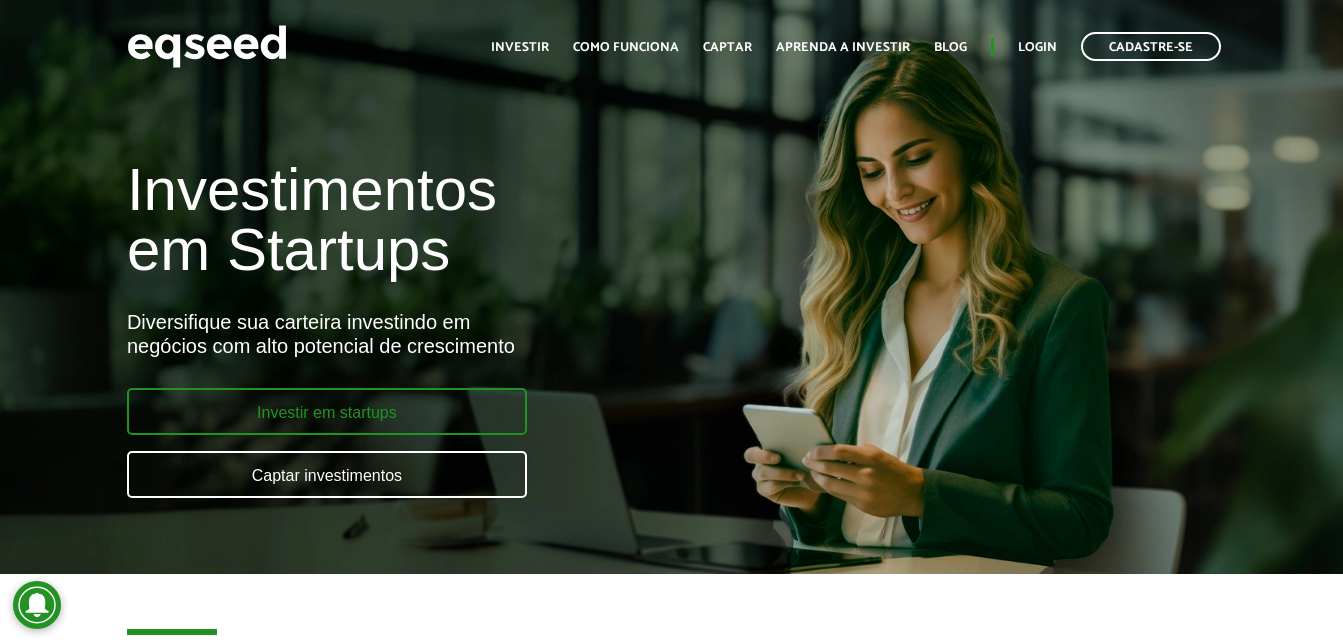 click on "Investir em startups" at bounding box center [327, 411] 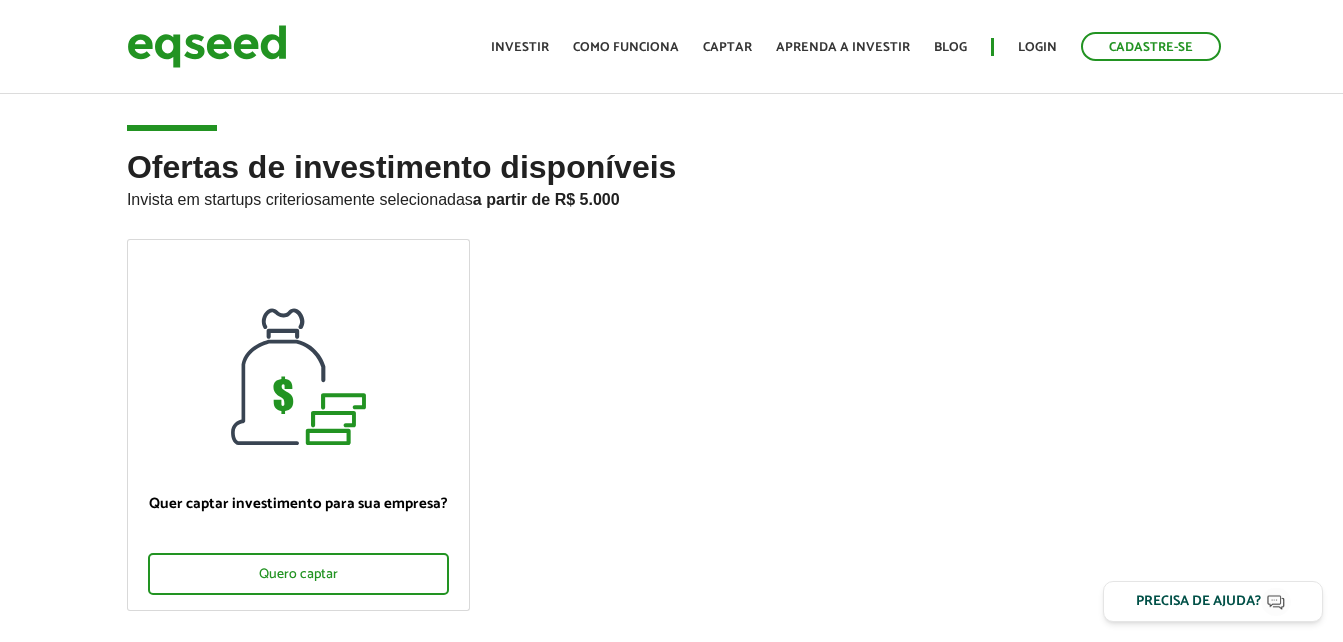 scroll, scrollTop: 0, scrollLeft: 0, axis: both 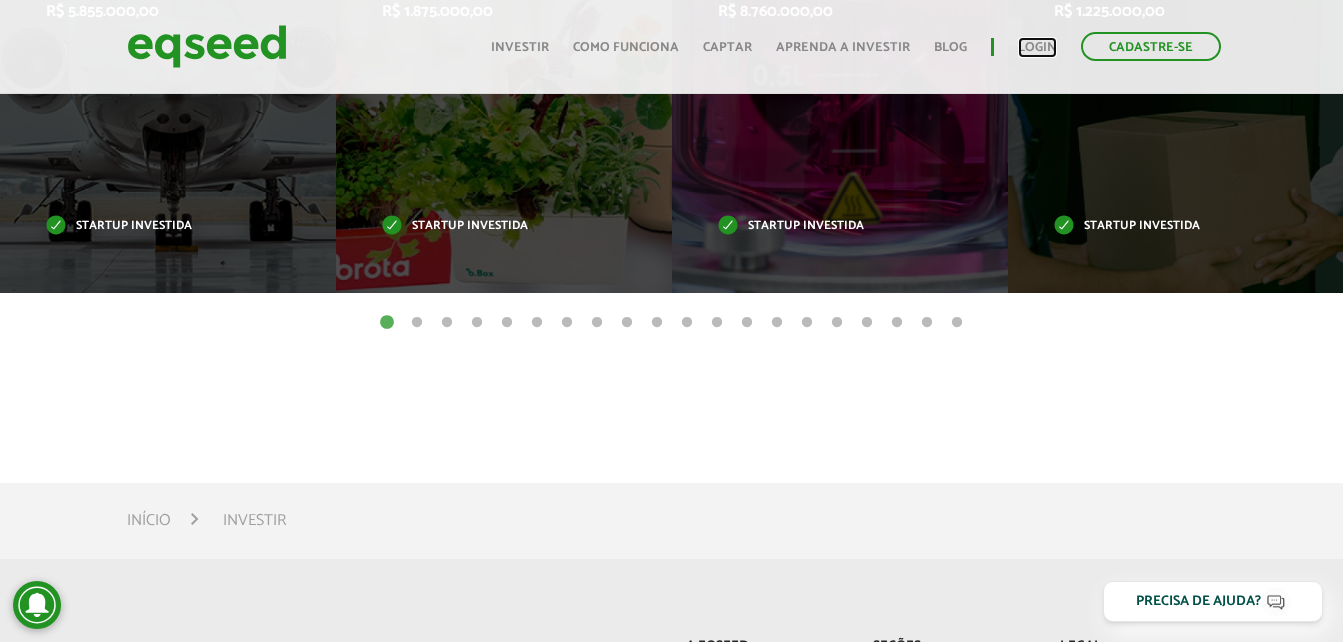 click on "Login" at bounding box center (1037, 47) 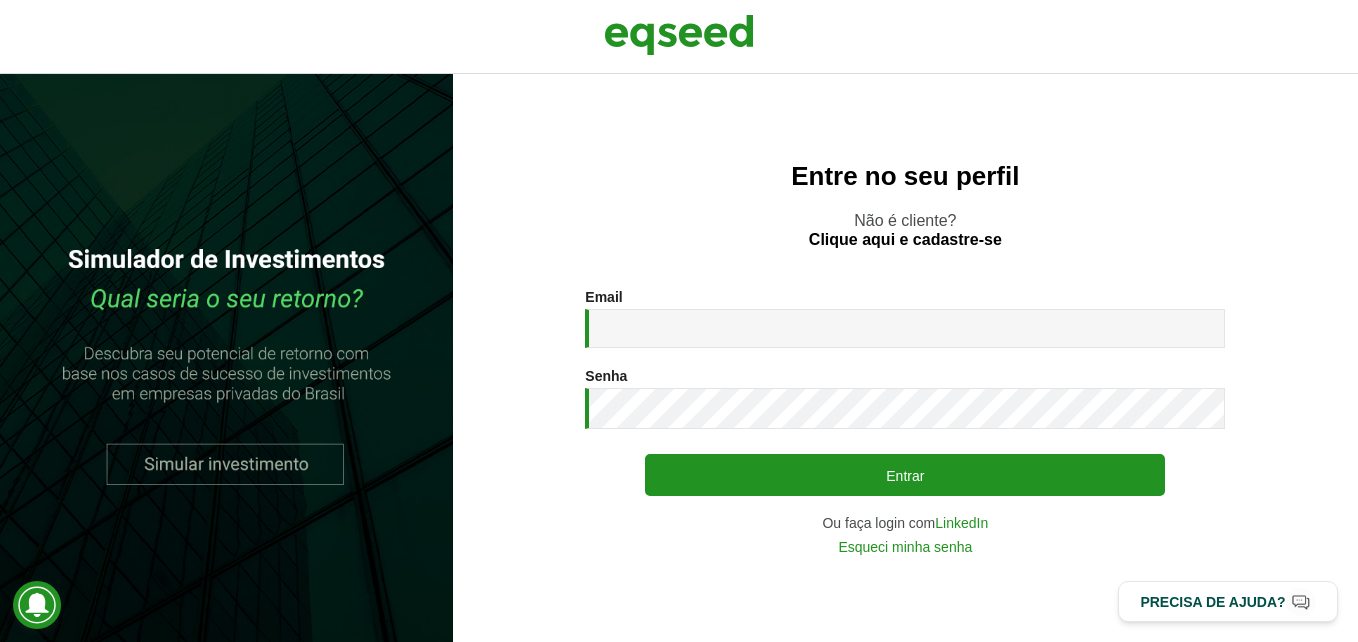 scroll, scrollTop: 0, scrollLeft: 0, axis: both 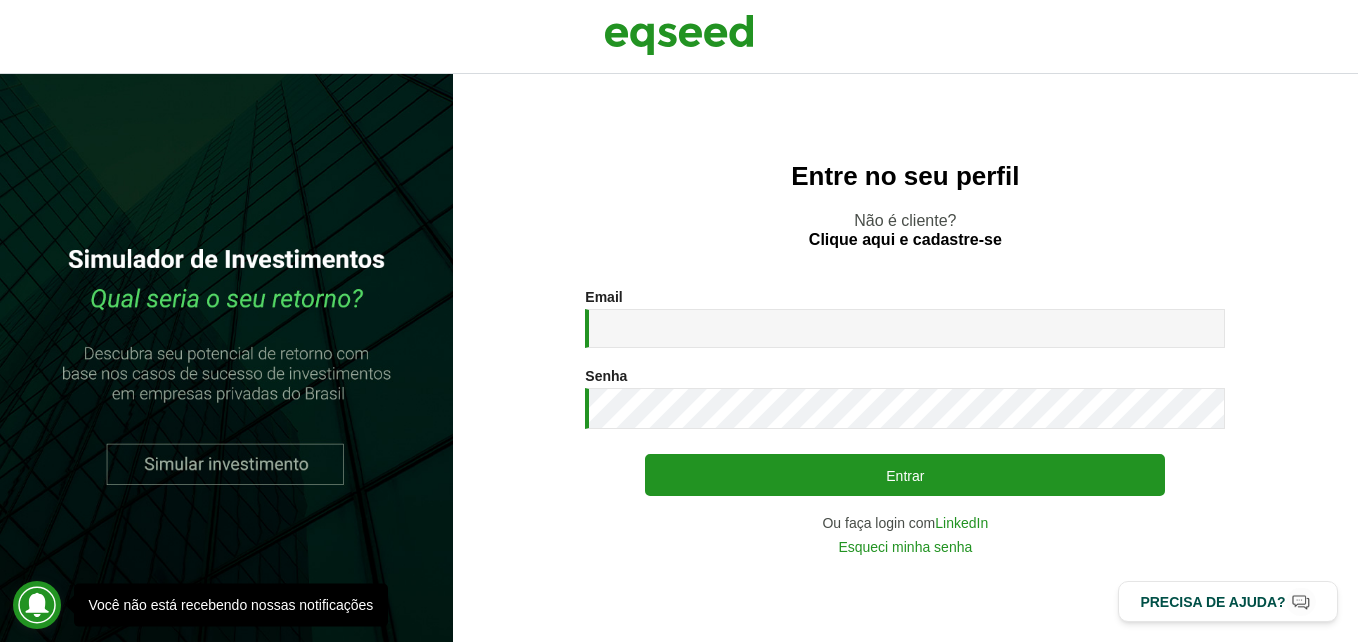 click at bounding box center [36, 605] 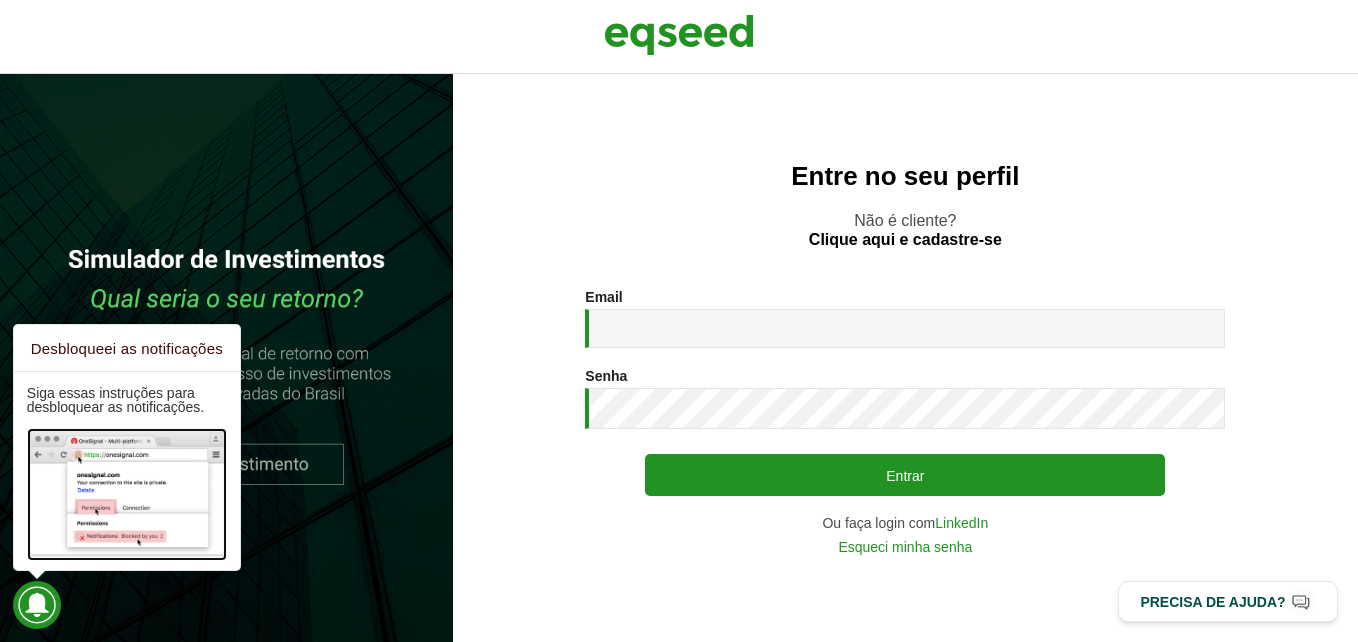 click at bounding box center (127, 493) 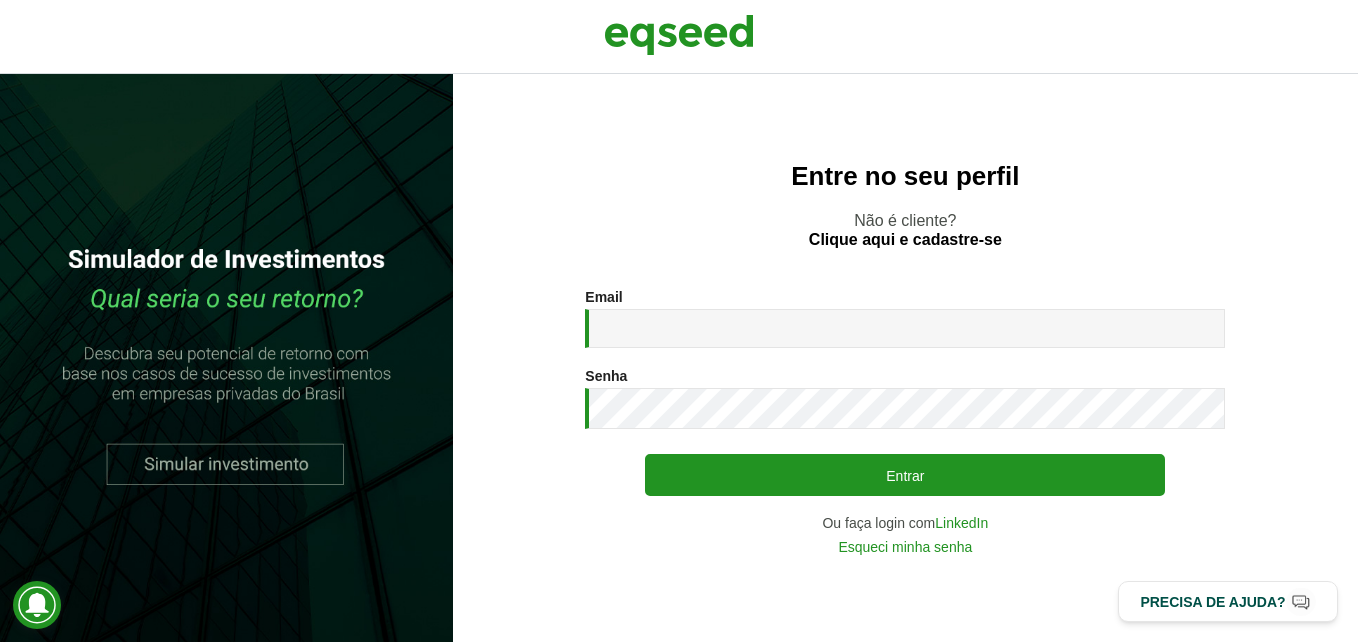 scroll, scrollTop: 0, scrollLeft: 0, axis: both 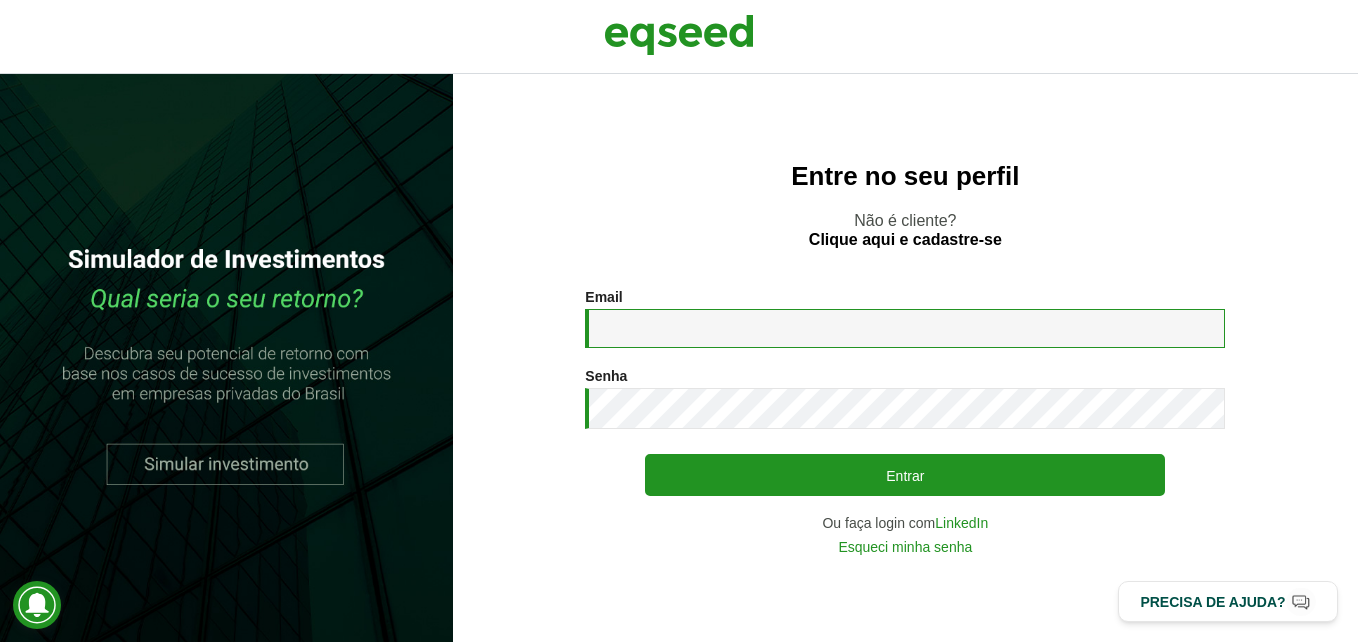 click on "Email  *" at bounding box center (905, 328) 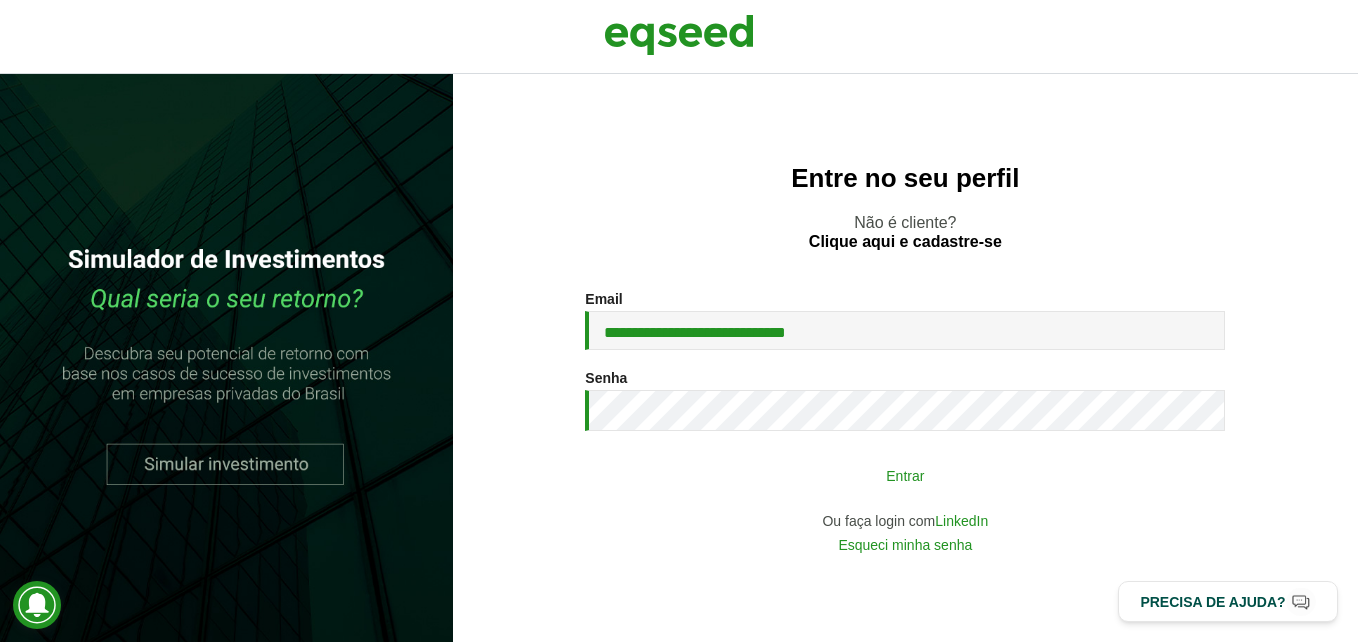 click on "Entrar" at bounding box center [905, 475] 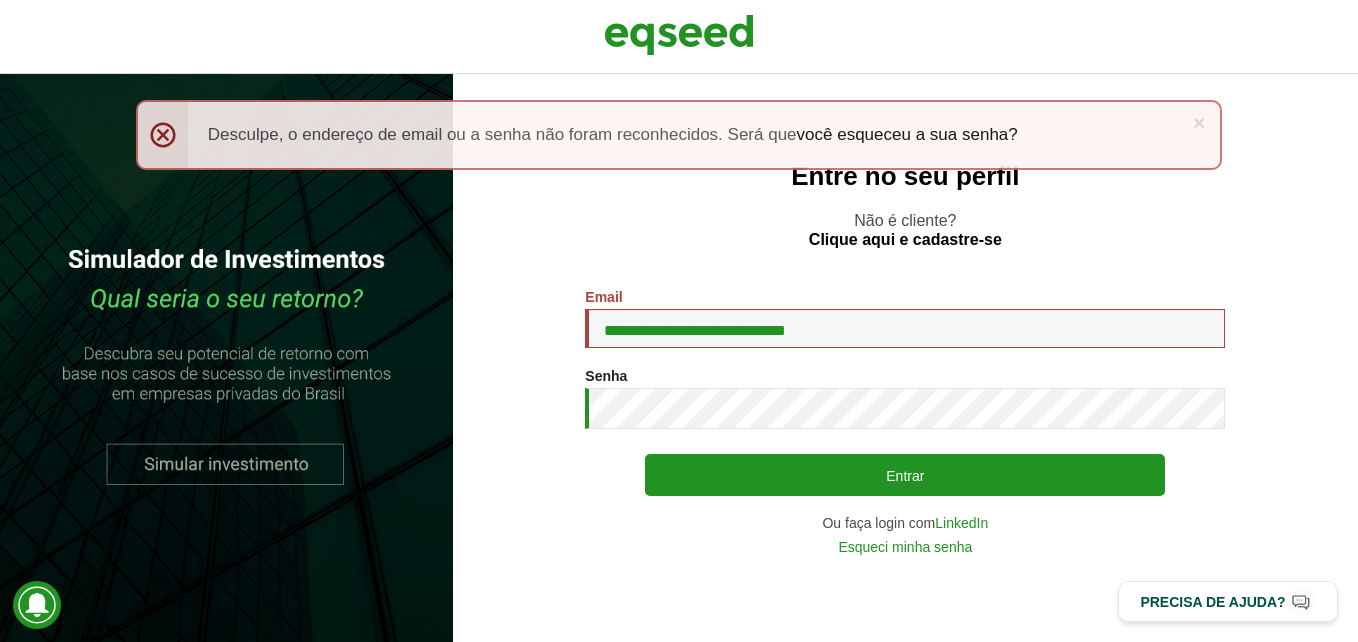 scroll, scrollTop: 0, scrollLeft: 0, axis: both 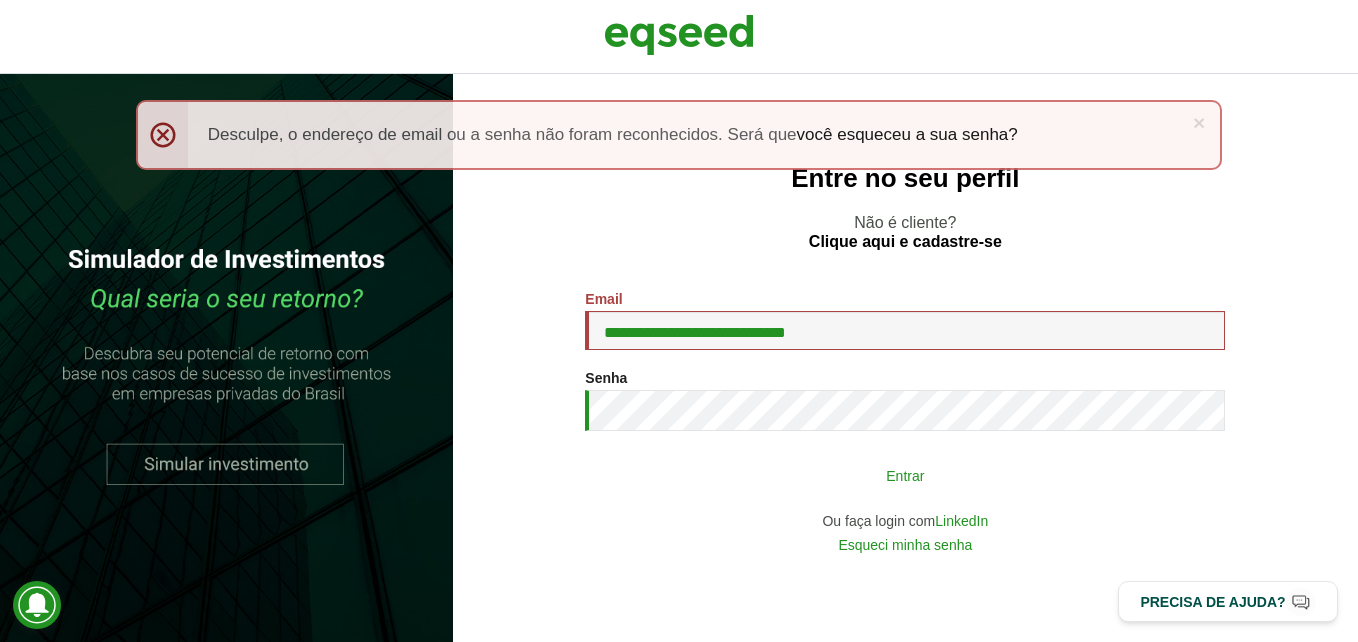 click on "Entrar" at bounding box center (905, 475) 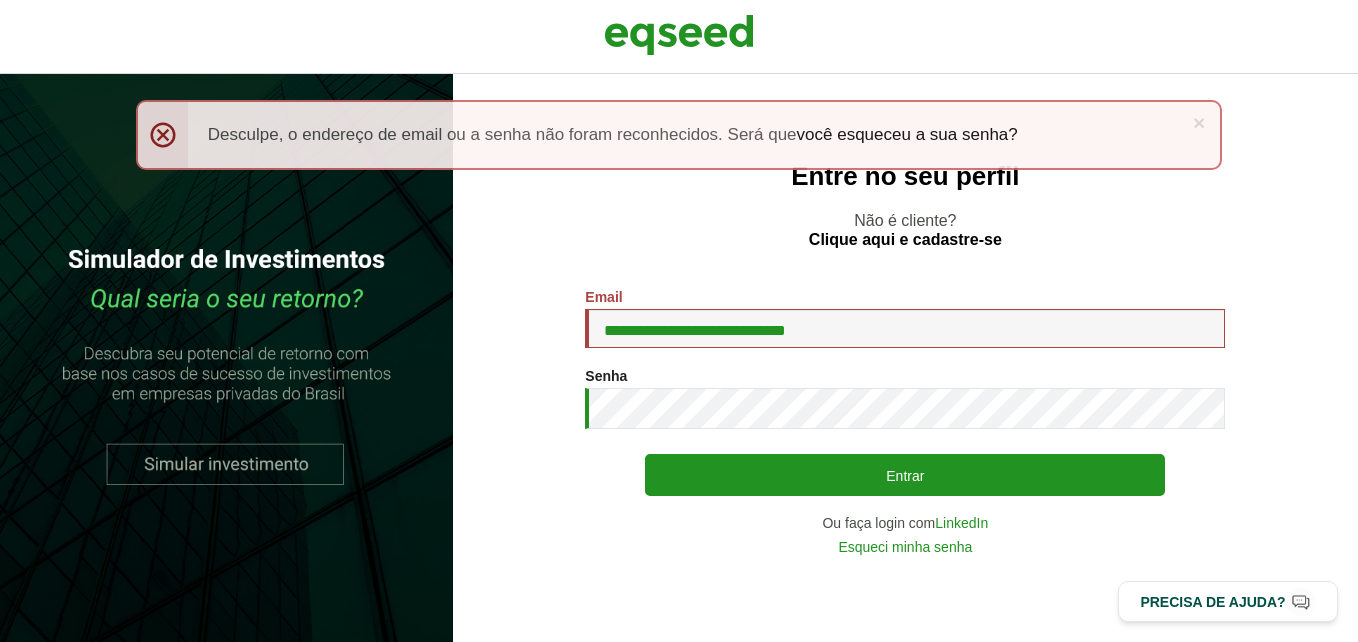 scroll, scrollTop: 0, scrollLeft: 0, axis: both 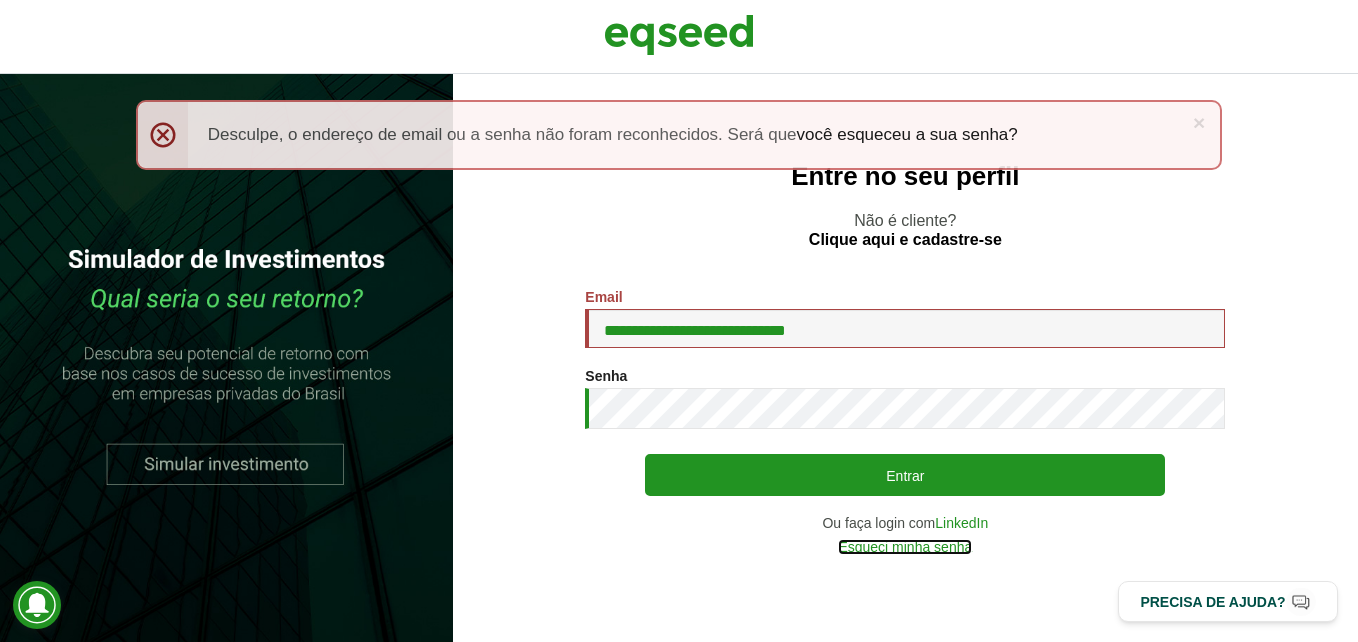 click on "Esqueci minha senha" at bounding box center (905, 547) 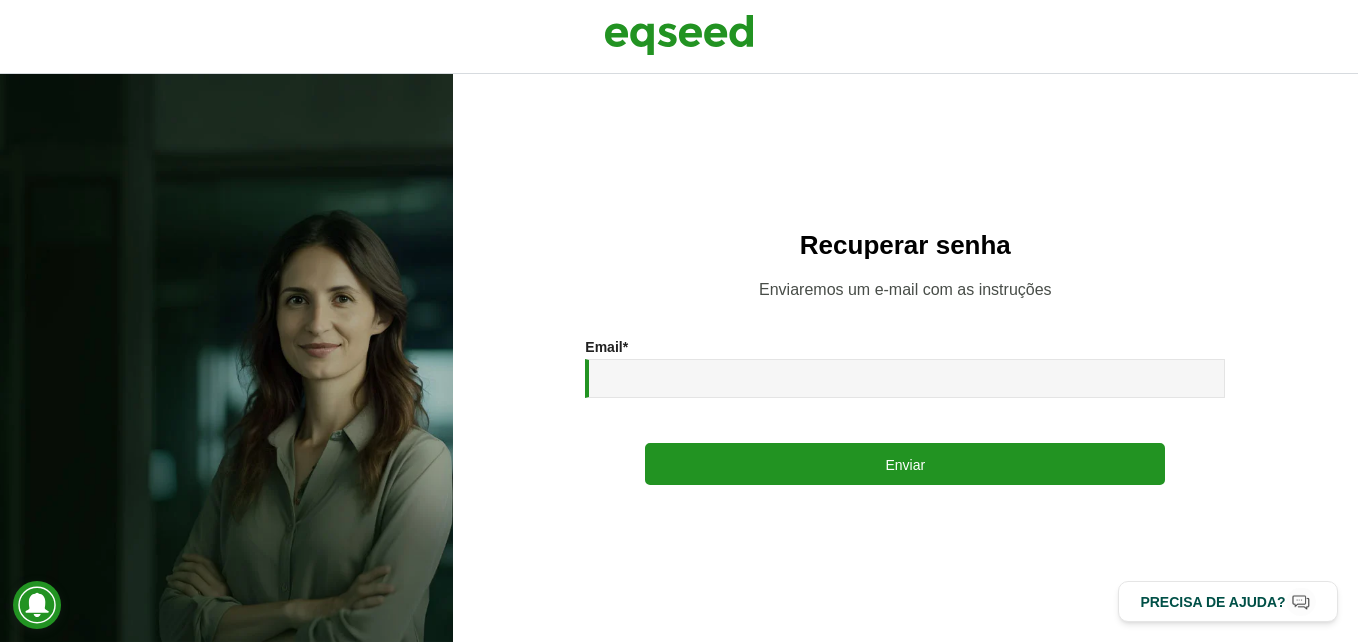 scroll, scrollTop: 0, scrollLeft: 0, axis: both 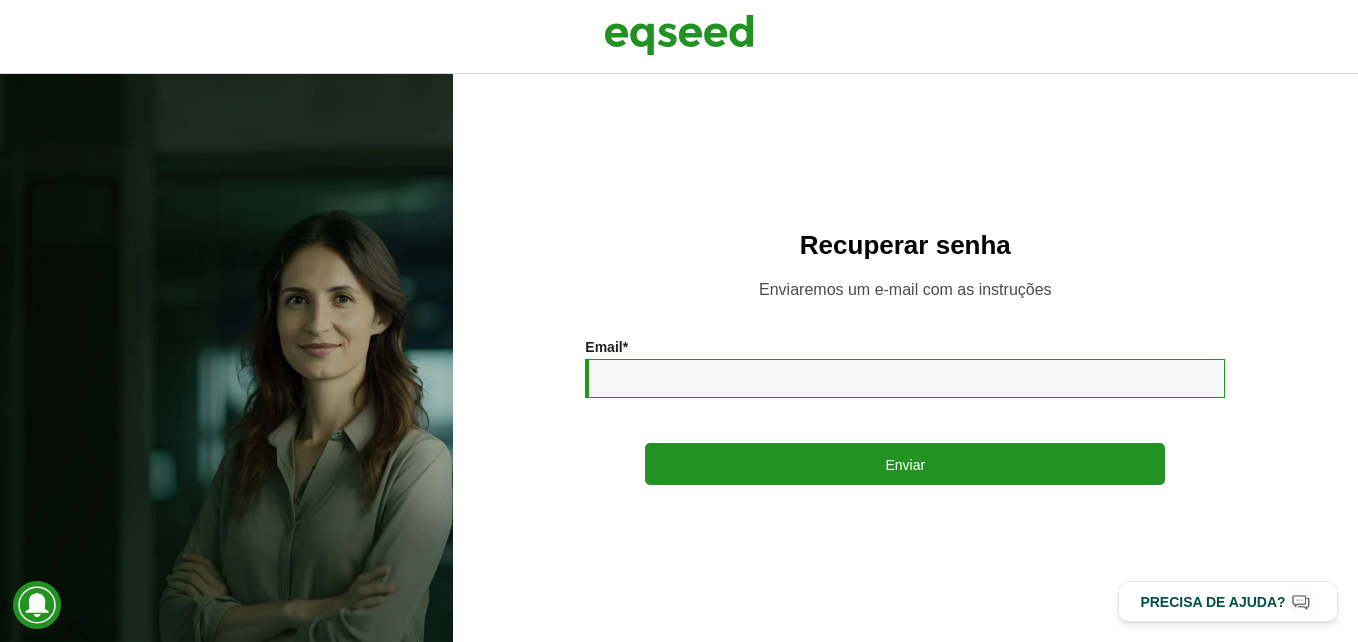 click on "Email  *" at bounding box center [905, 378] 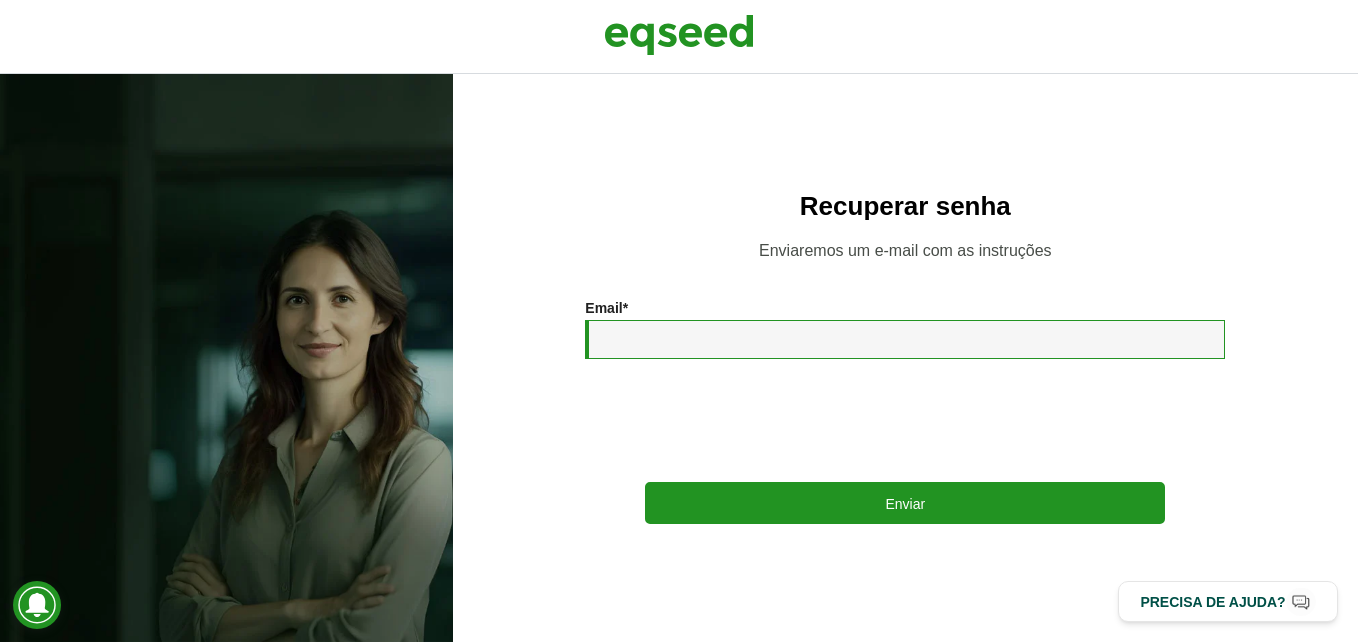 click on "Email  *" at bounding box center [905, 339] 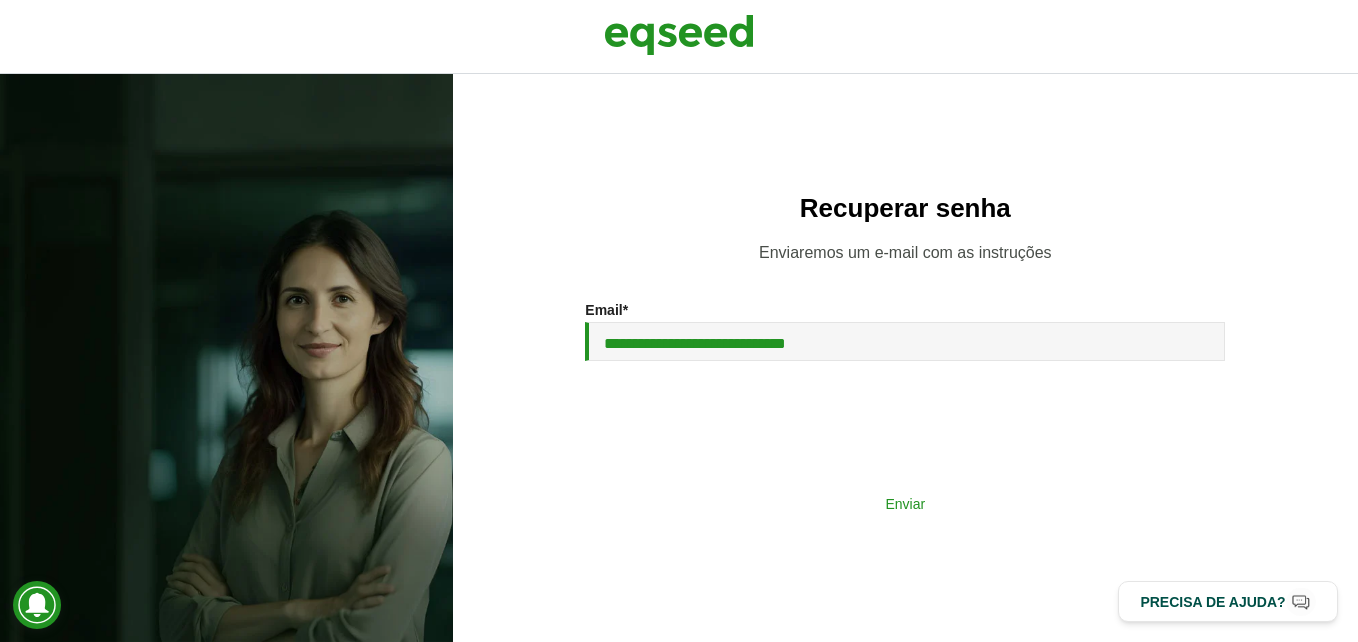 click on "Enviar" at bounding box center (905, 503) 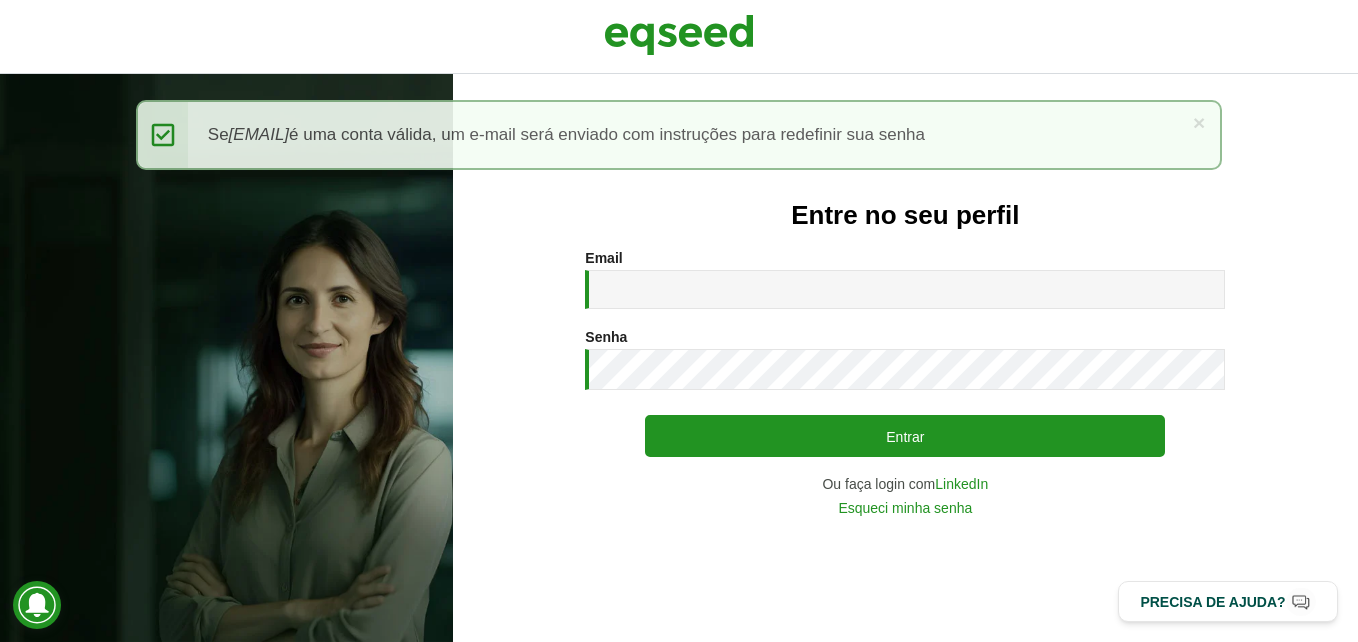 scroll, scrollTop: 0, scrollLeft: 0, axis: both 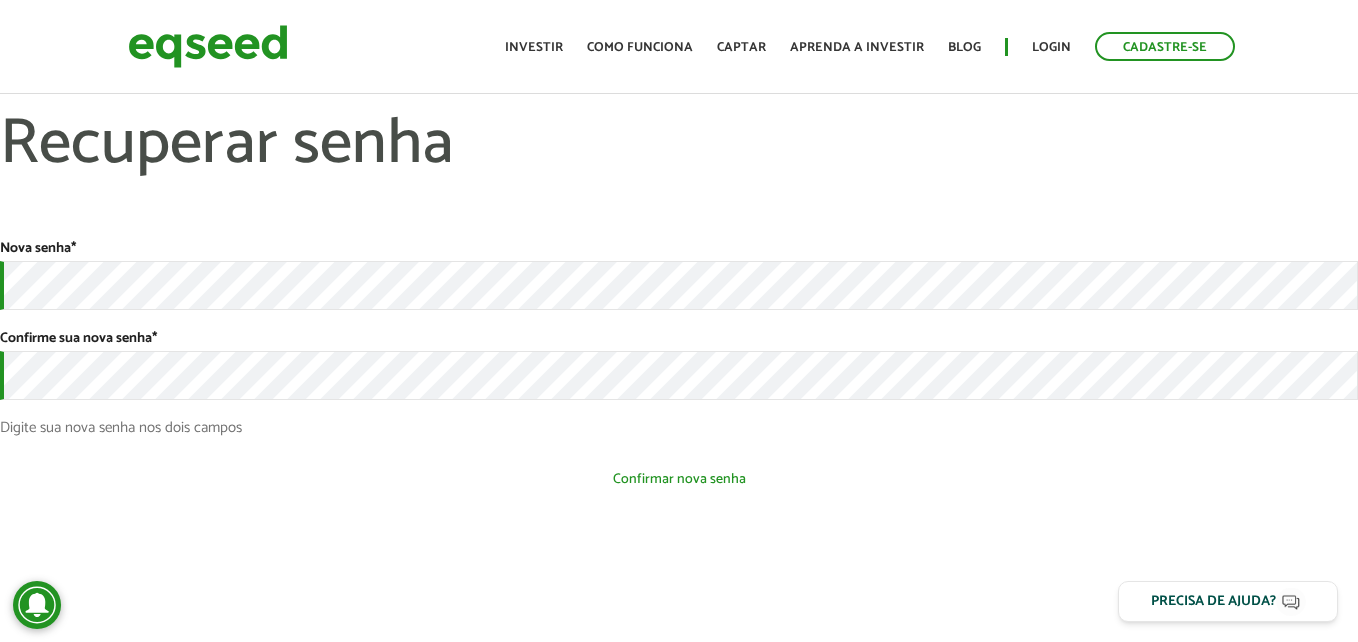click on "Confirmar nova senha" at bounding box center (679, 479) 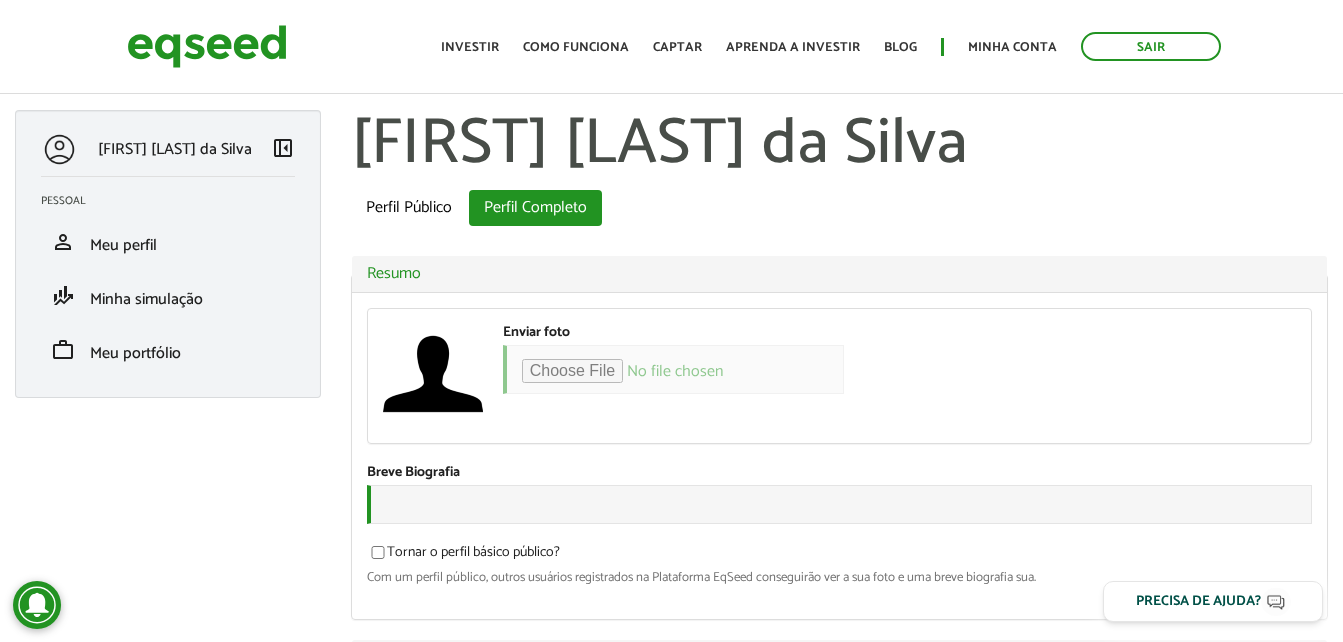 scroll, scrollTop: 0, scrollLeft: 0, axis: both 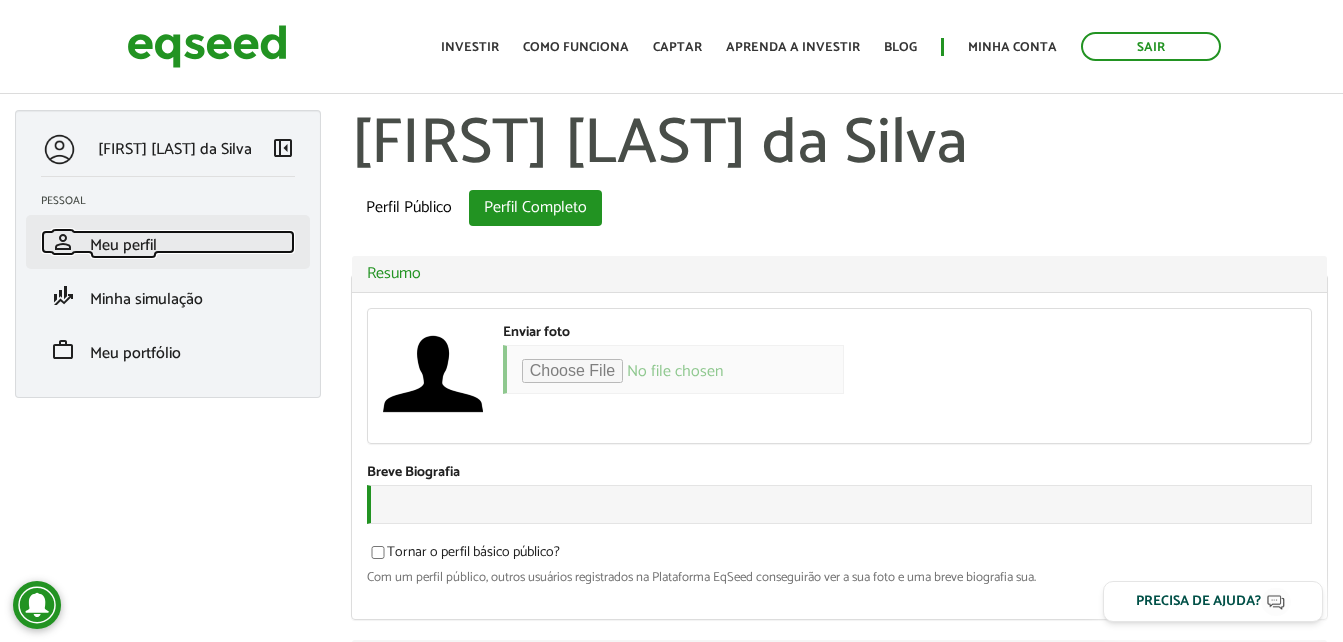 click on "Meu perfil" at bounding box center (123, 245) 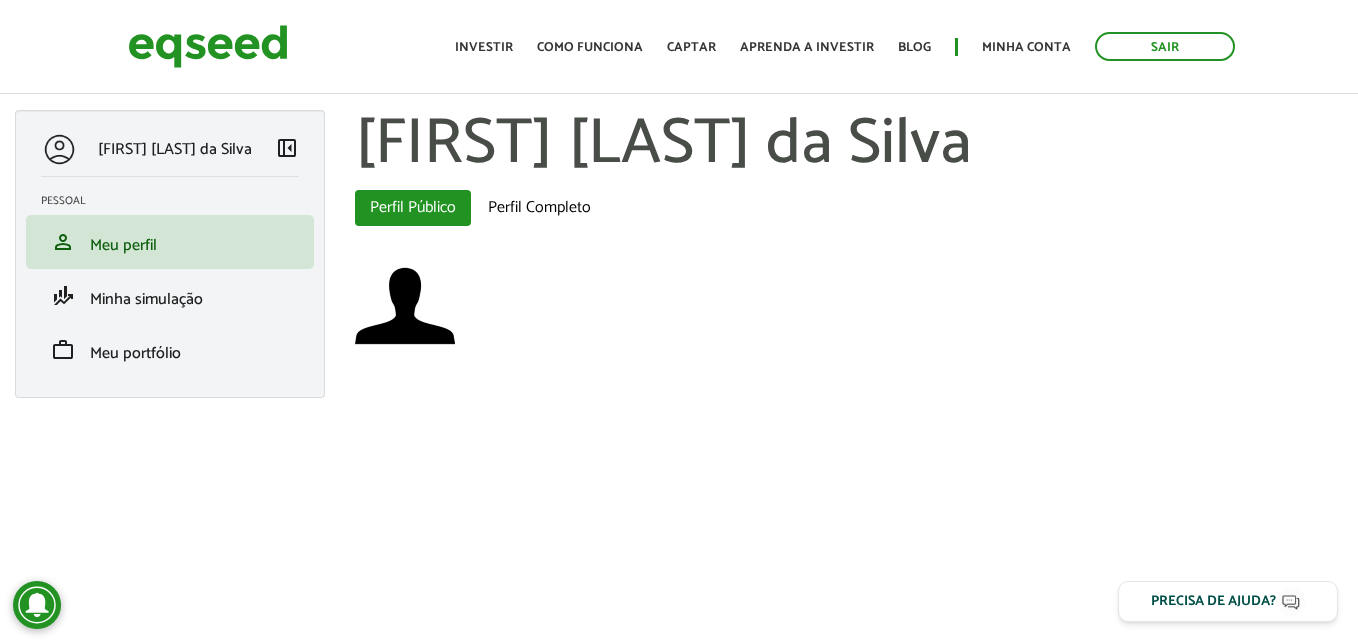 scroll, scrollTop: 0, scrollLeft: 0, axis: both 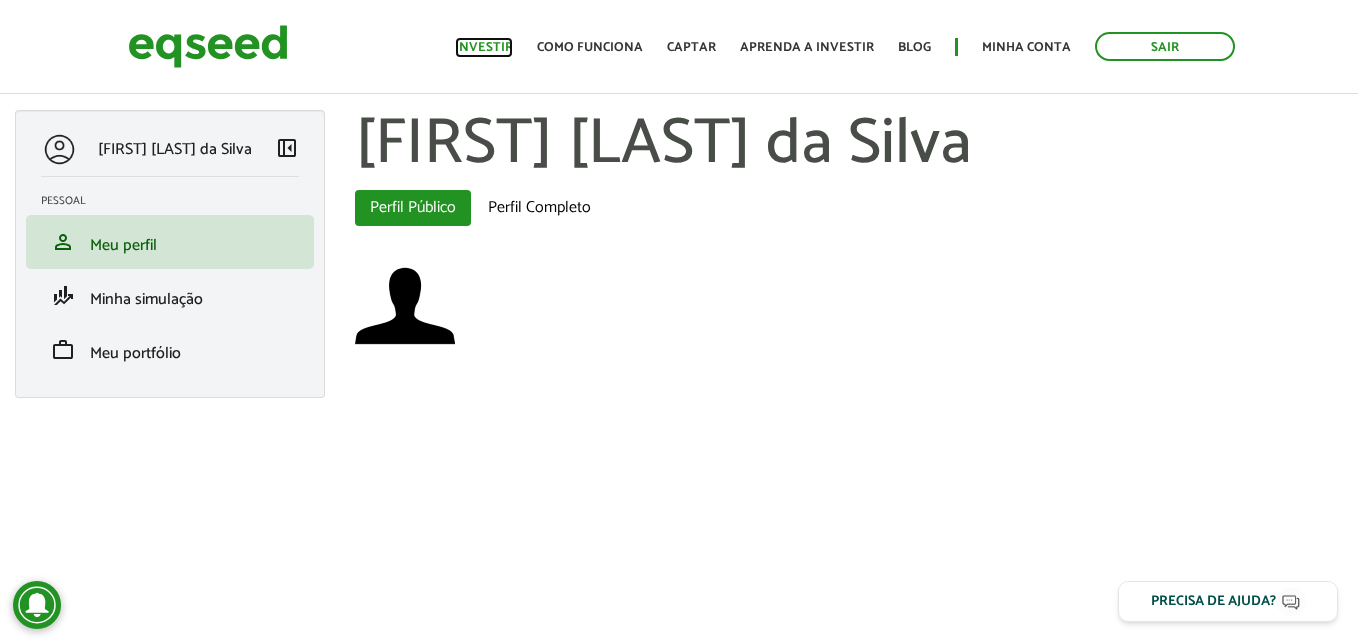 click on "Investir" at bounding box center (484, 47) 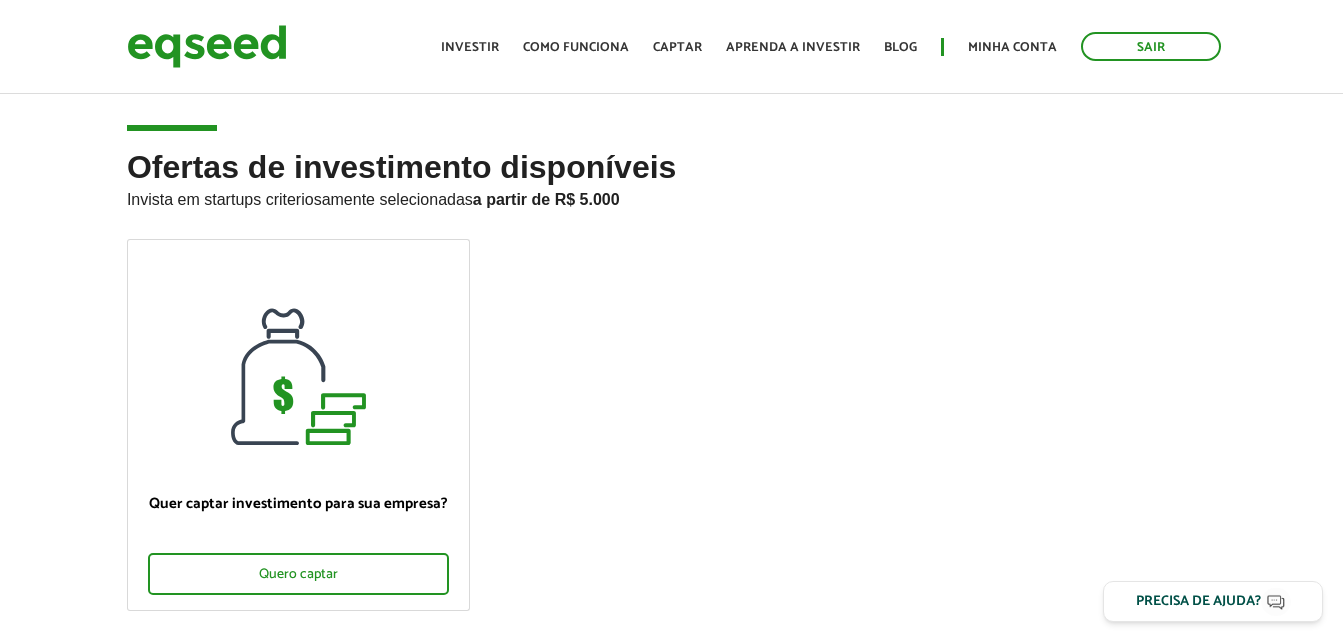 scroll, scrollTop: 0, scrollLeft: 0, axis: both 